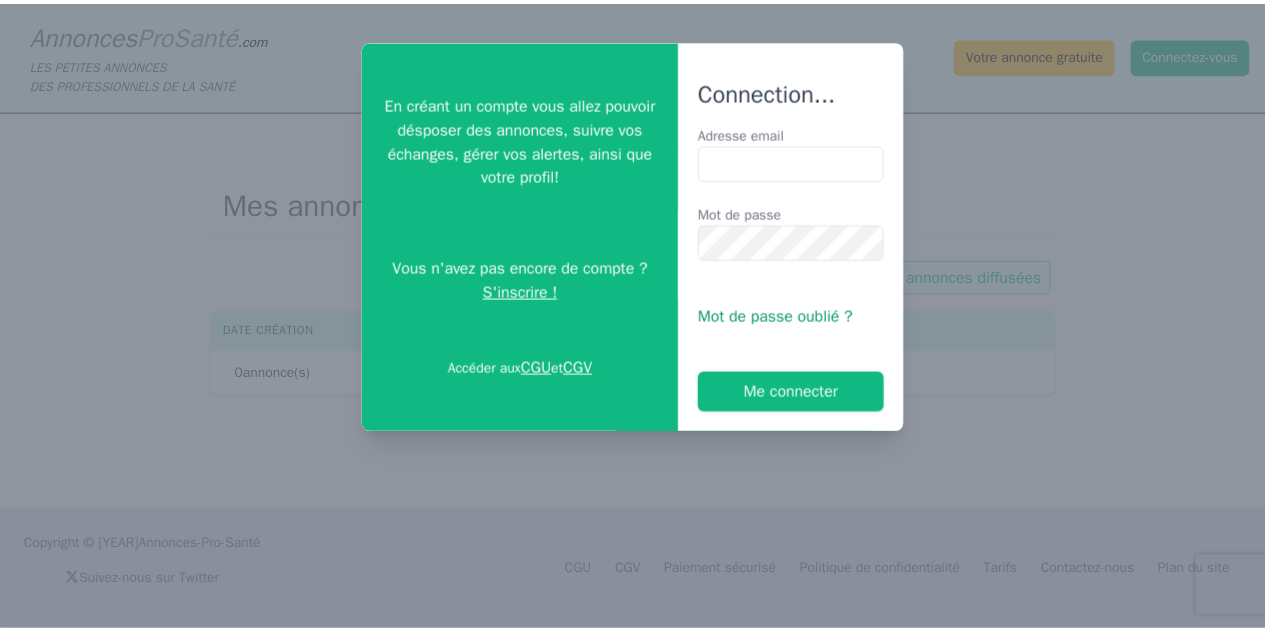scroll, scrollTop: 0, scrollLeft: 0, axis: both 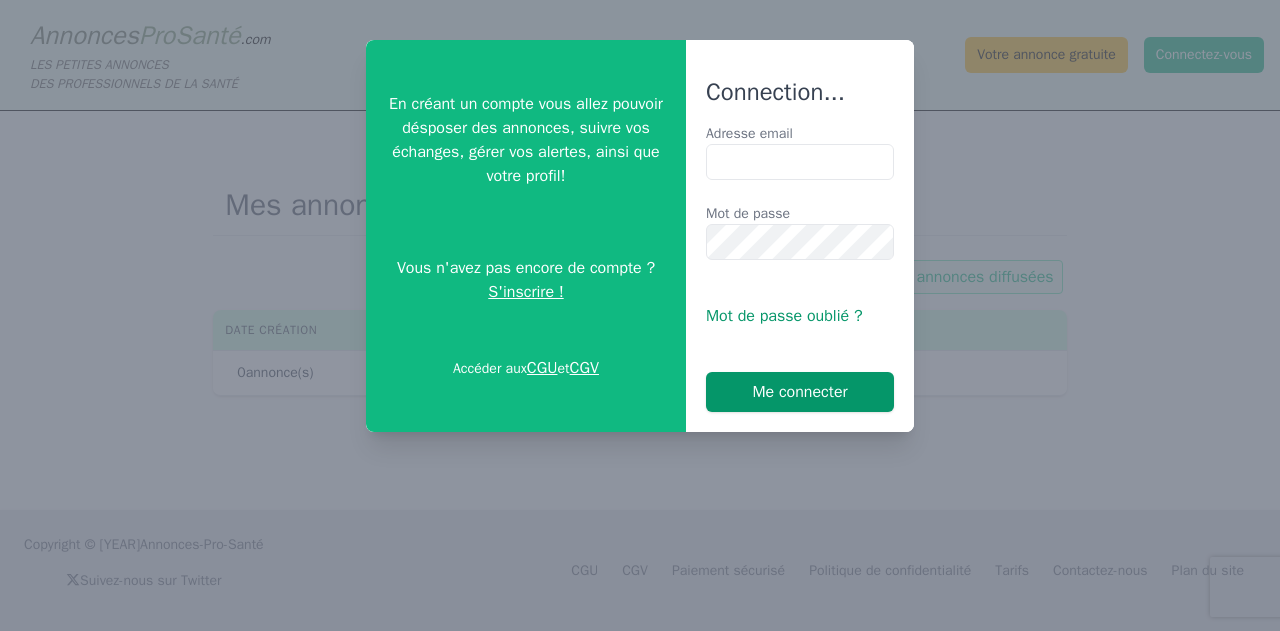 type on "**********" 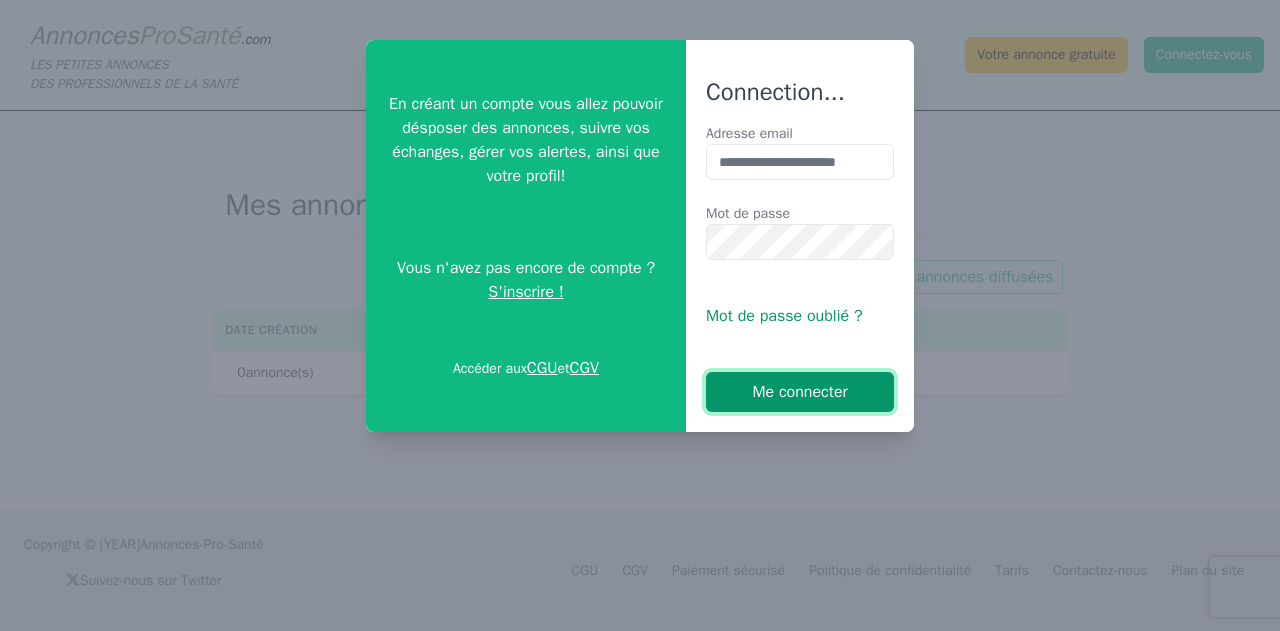 click on "Me connecter" at bounding box center (800, 392) 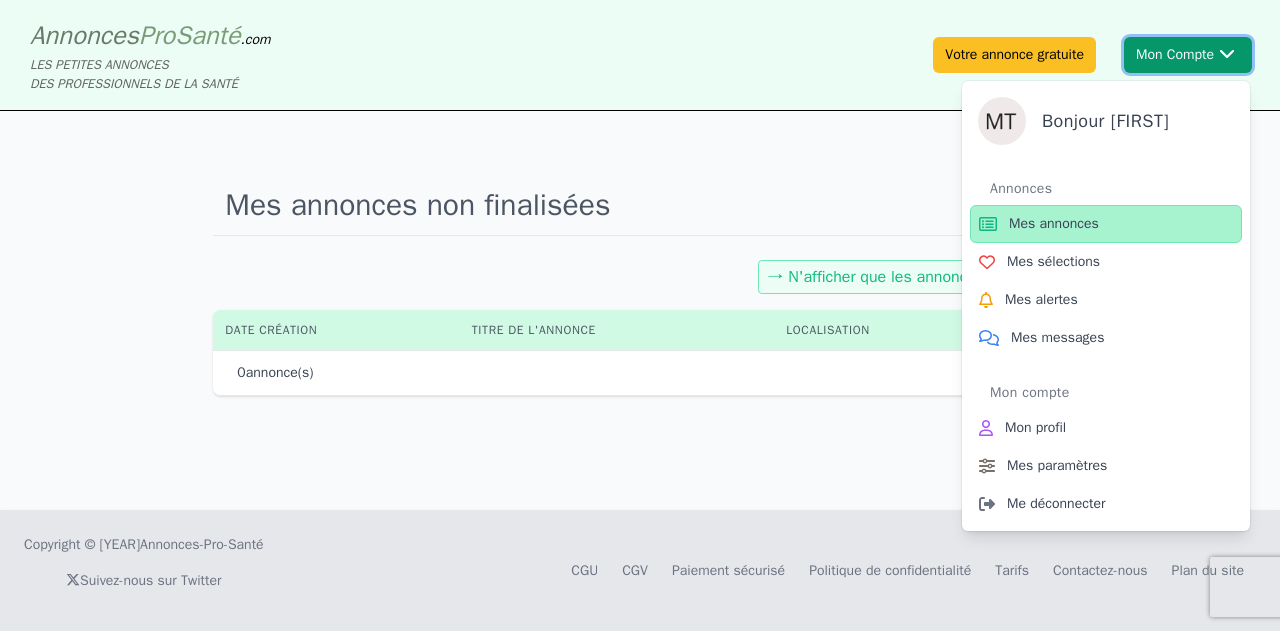 click on "Mon Compte Bonjour [FIRST] Annonces Mes annonces Mes sélections Mes alertes Mes messages Mon compte Mon profil Mes paramètres Me déconnecter" at bounding box center [1188, 55] 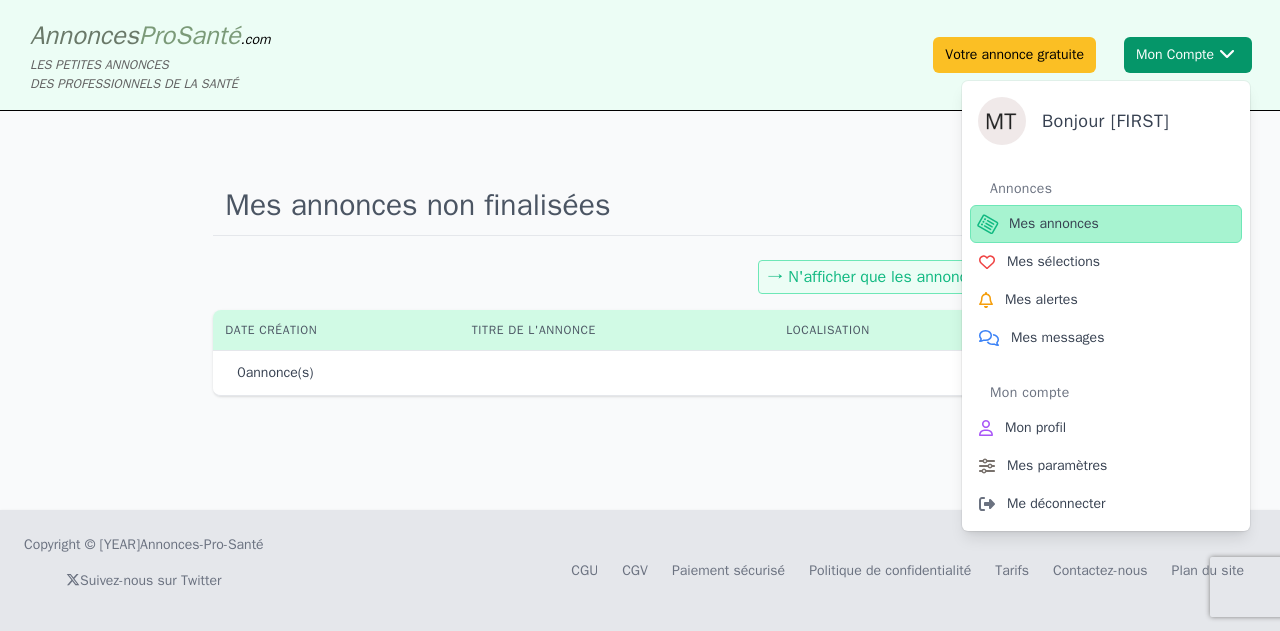 click on "Mes annonces" at bounding box center (1054, 224) 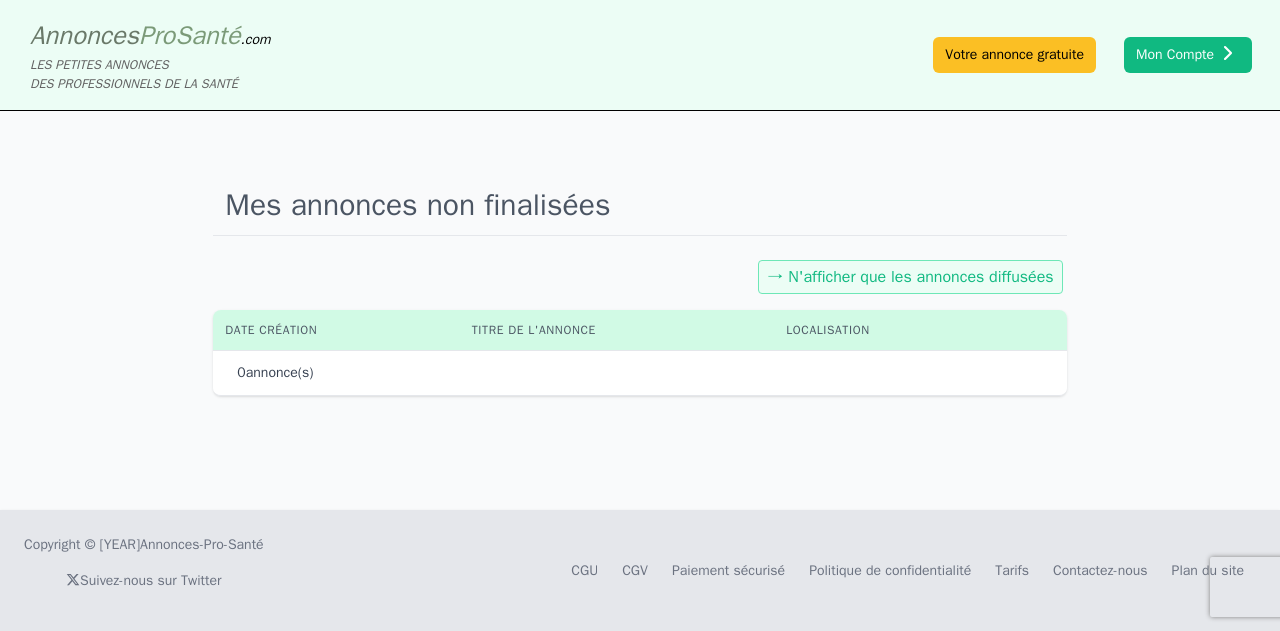 click on "→ N'afficher que les annonces diffusées" at bounding box center (910, 277) 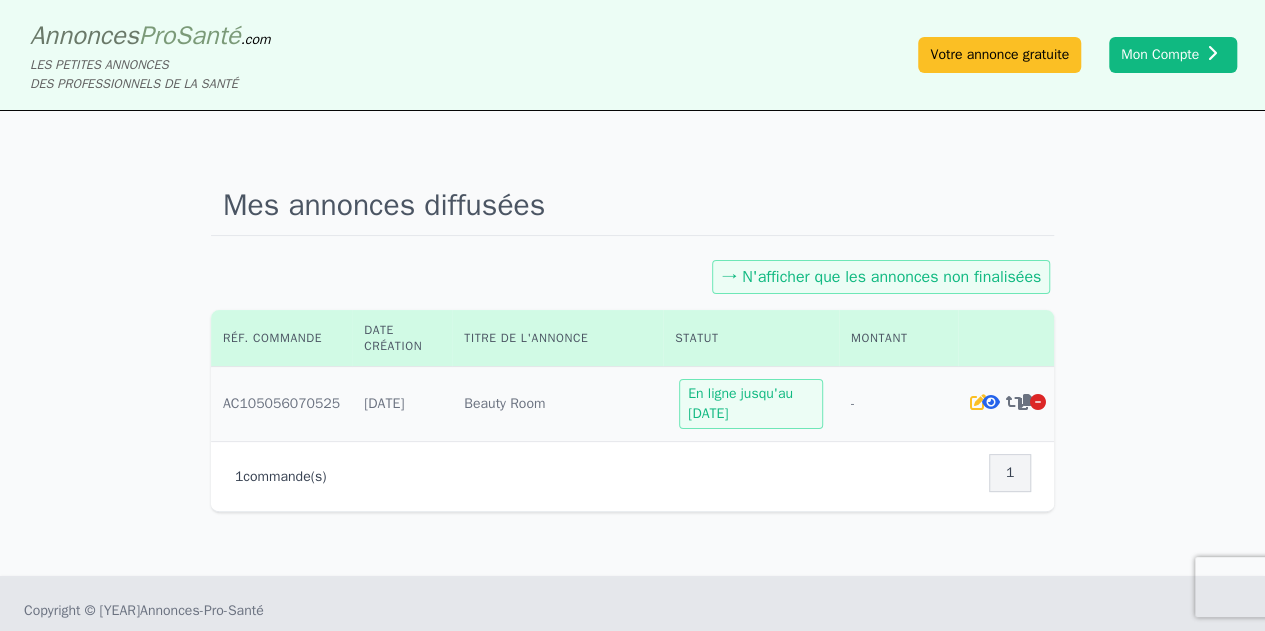 click on "Réf. : [REFERENCE]" at bounding box center [281, 404] 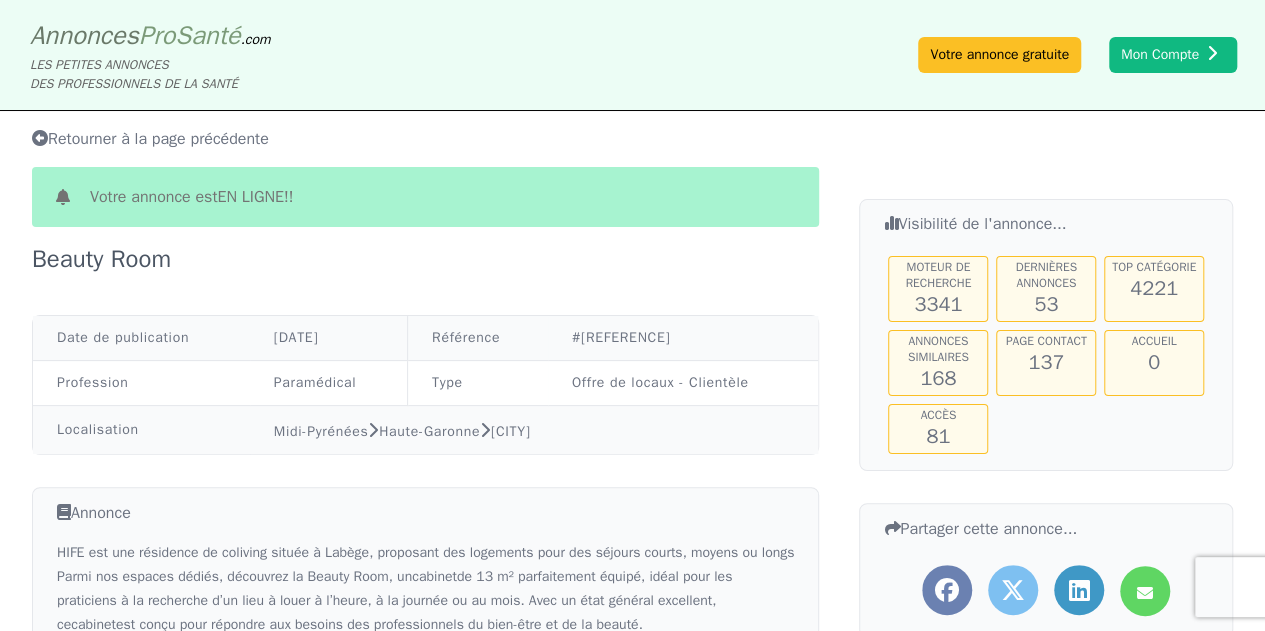 scroll, scrollTop: 2, scrollLeft: 0, axis: vertical 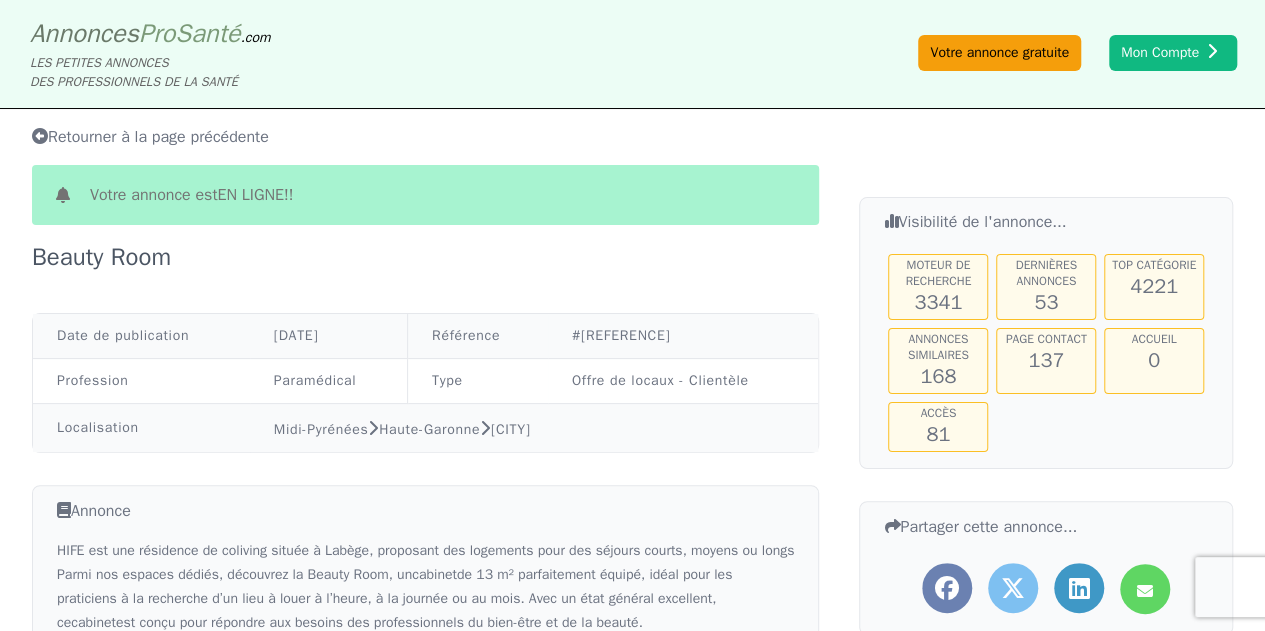 click on "Votre annonce gratuite" at bounding box center (999, 53) 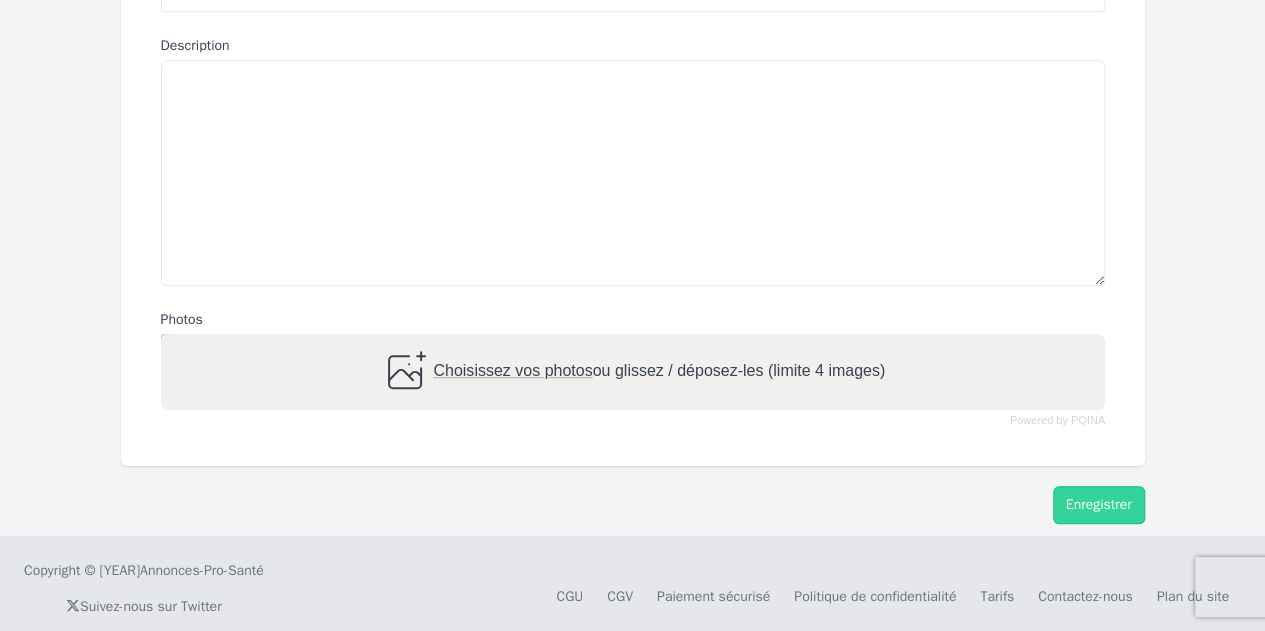 scroll, scrollTop: 548, scrollLeft: 0, axis: vertical 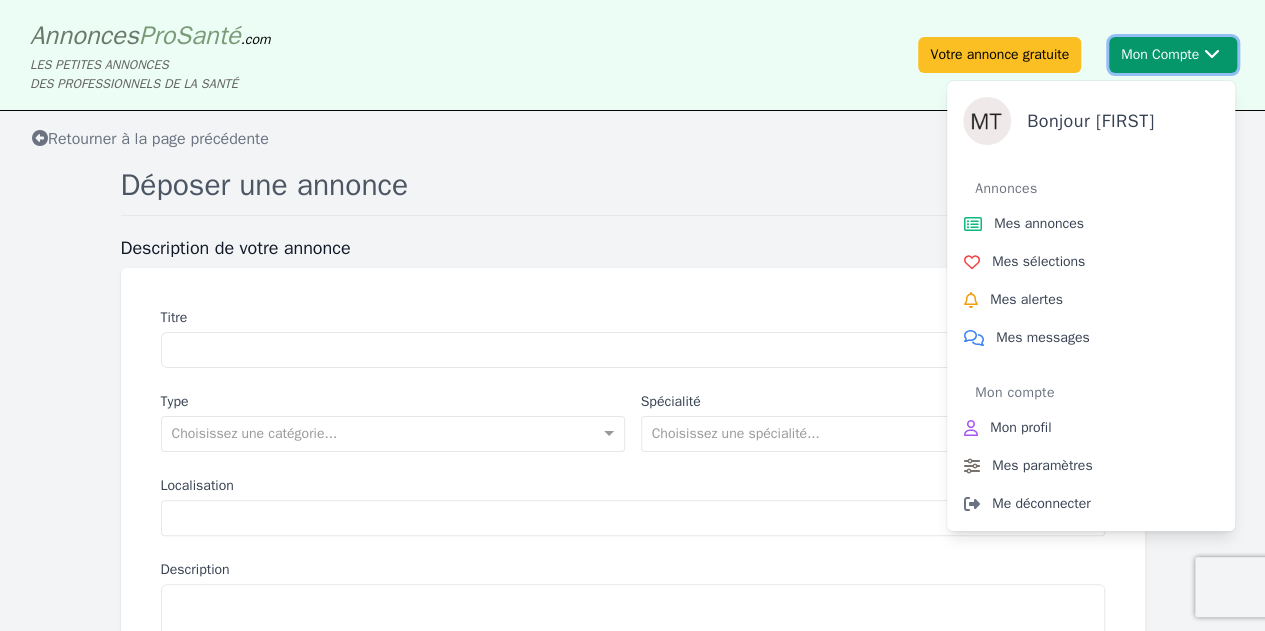 drag, startPoint x: 1215, startPoint y: 59, endPoint x: 1123, endPoint y: 102, distance: 101.55294 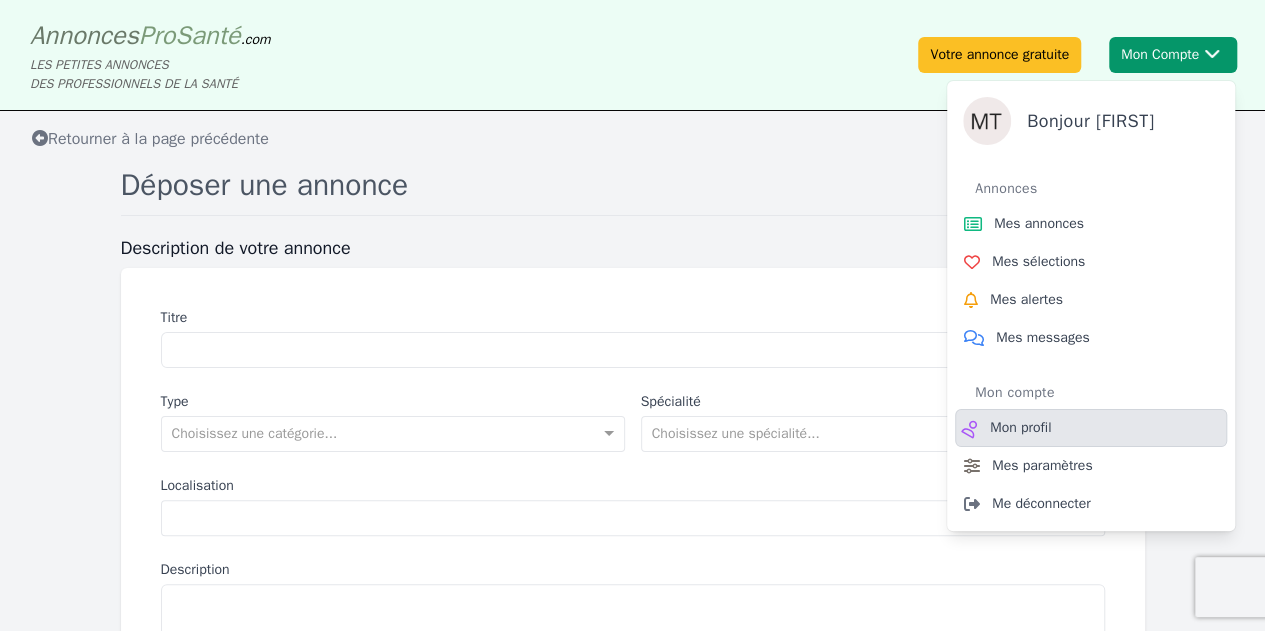 click on "Mon profil" at bounding box center [1020, 428] 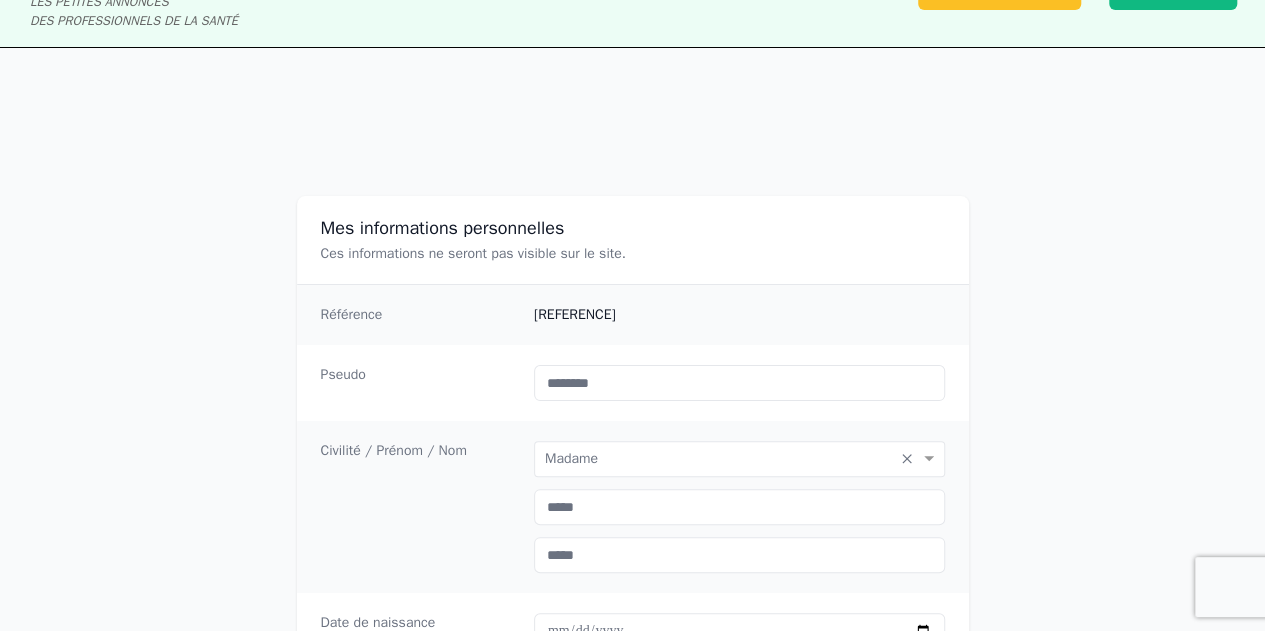 scroll, scrollTop: 0, scrollLeft: 0, axis: both 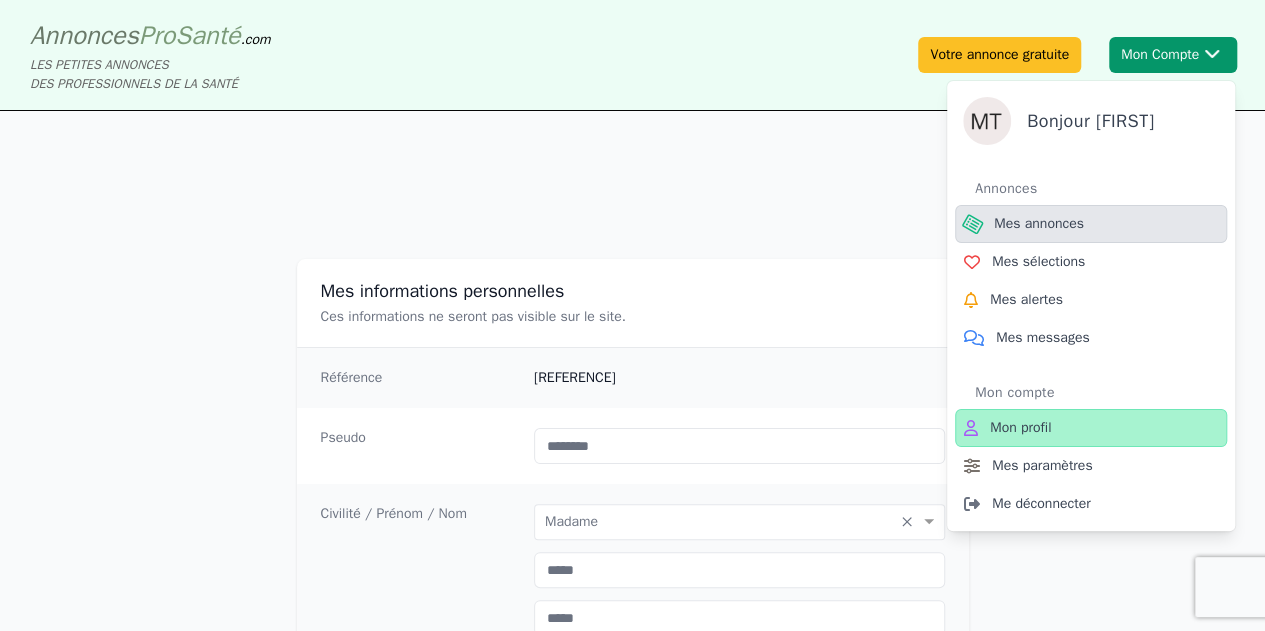 click on "Mes annonces" at bounding box center [1039, 224] 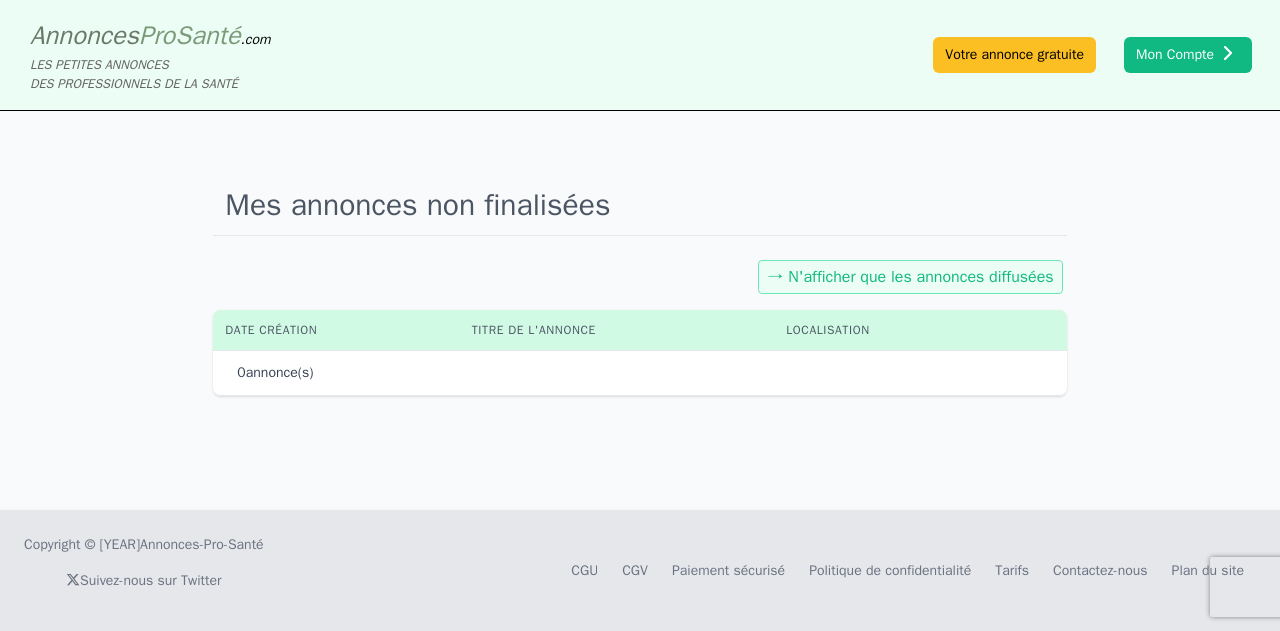 click on "→ N'afficher que les annonces diffusées" at bounding box center [910, 277] 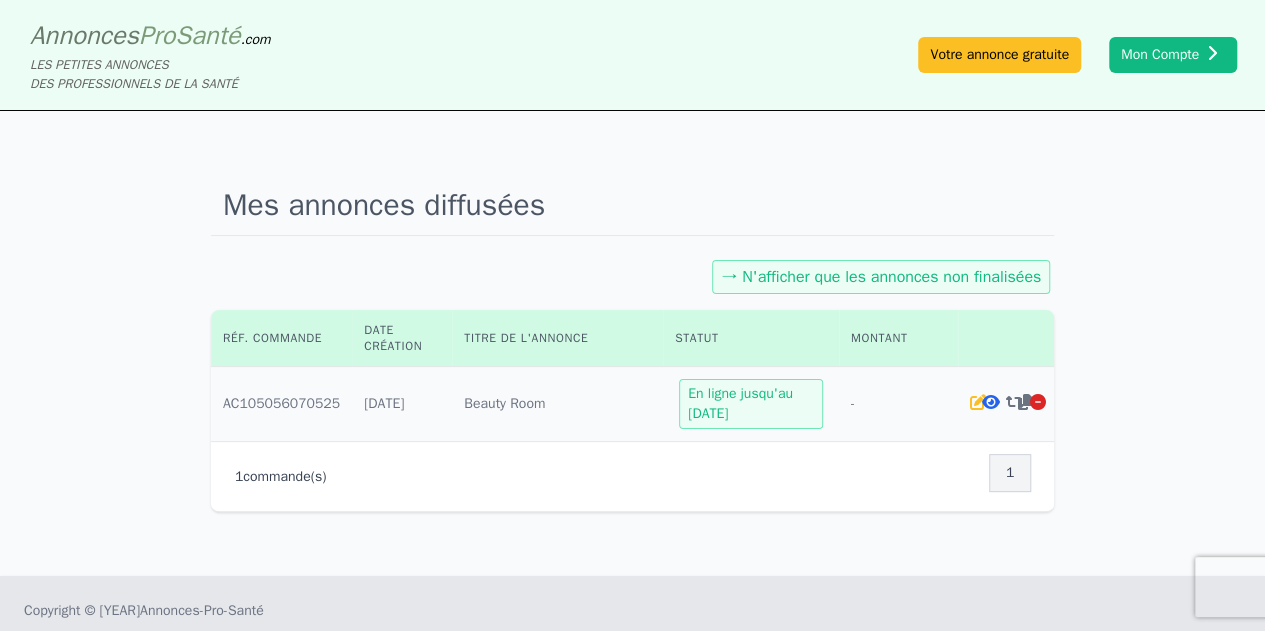 click on "→ N'afficher que les annonces non finalisées" at bounding box center (881, 277) 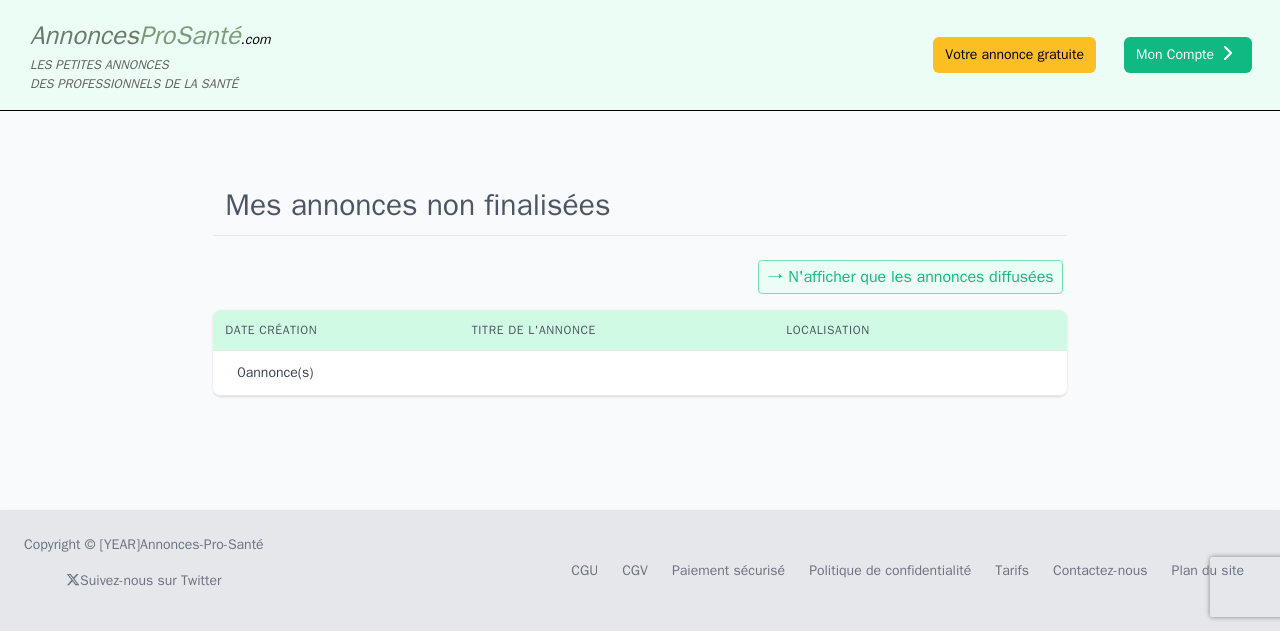 click on "→ N'afficher que les annonces diffusées" at bounding box center (910, 277) 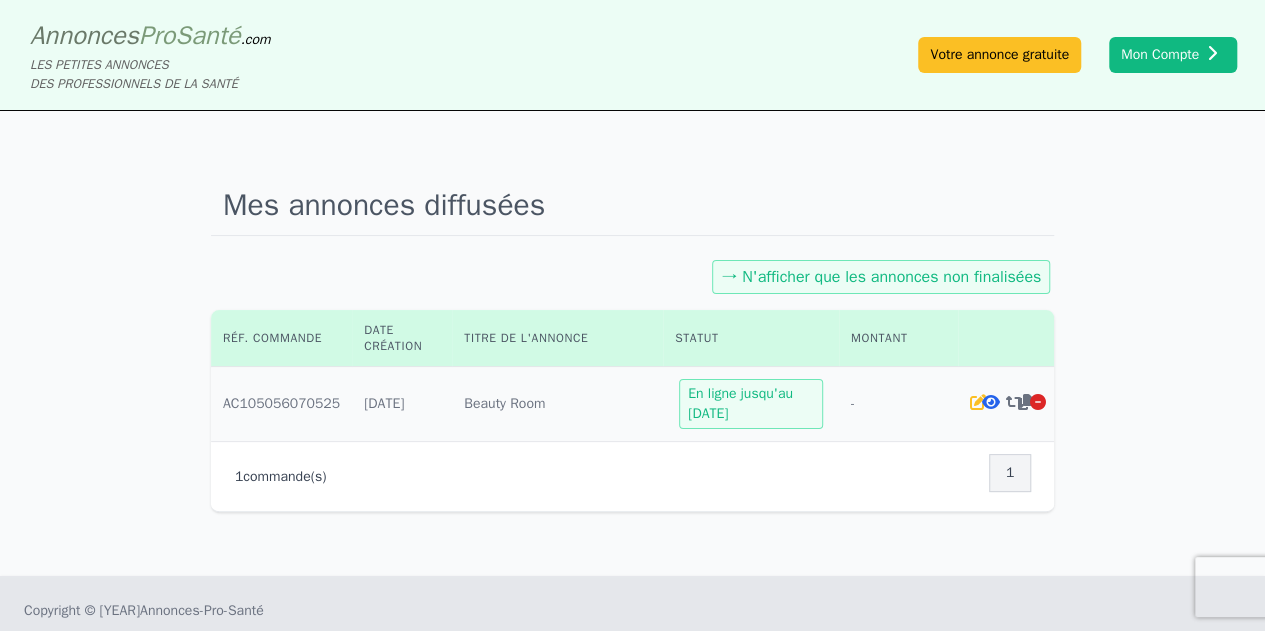 click at bounding box center (1015, 402) 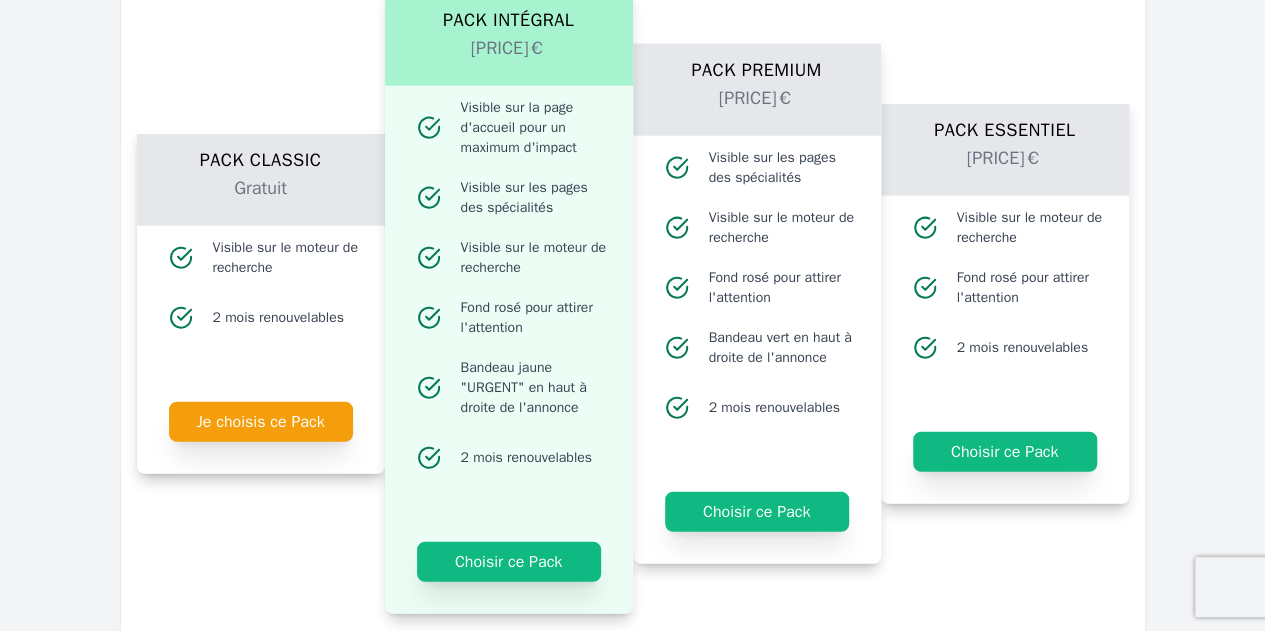 scroll, scrollTop: 2359, scrollLeft: 0, axis: vertical 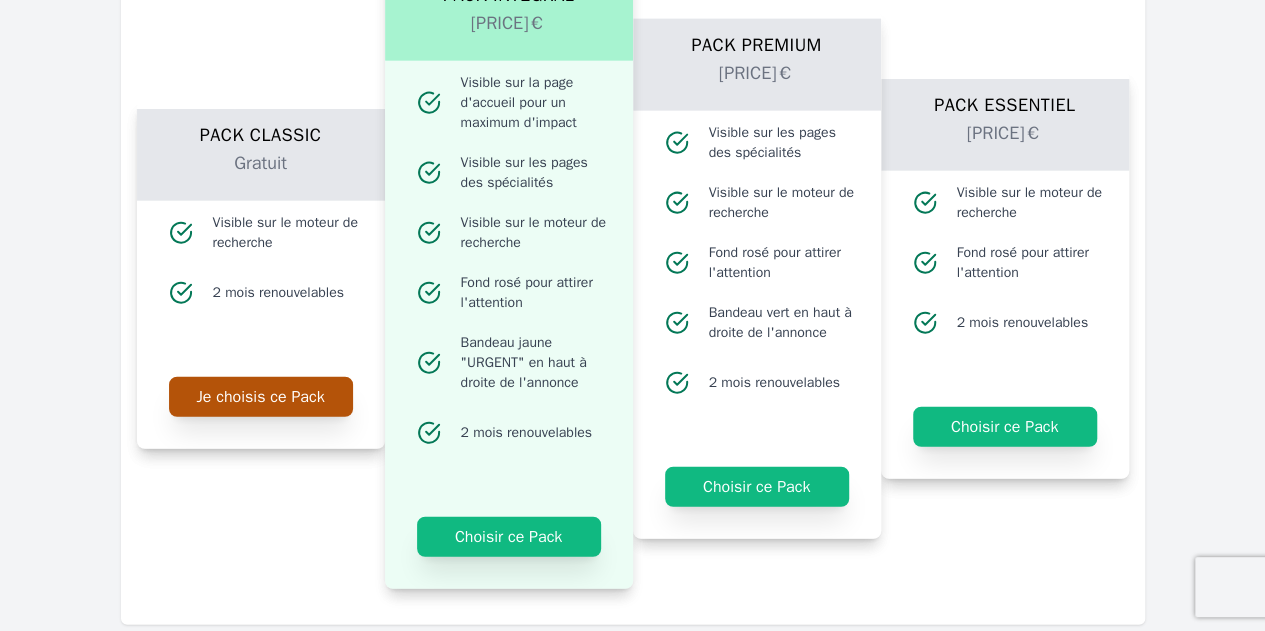 click on "Je choisis ce Pack" at bounding box center [261, 397] 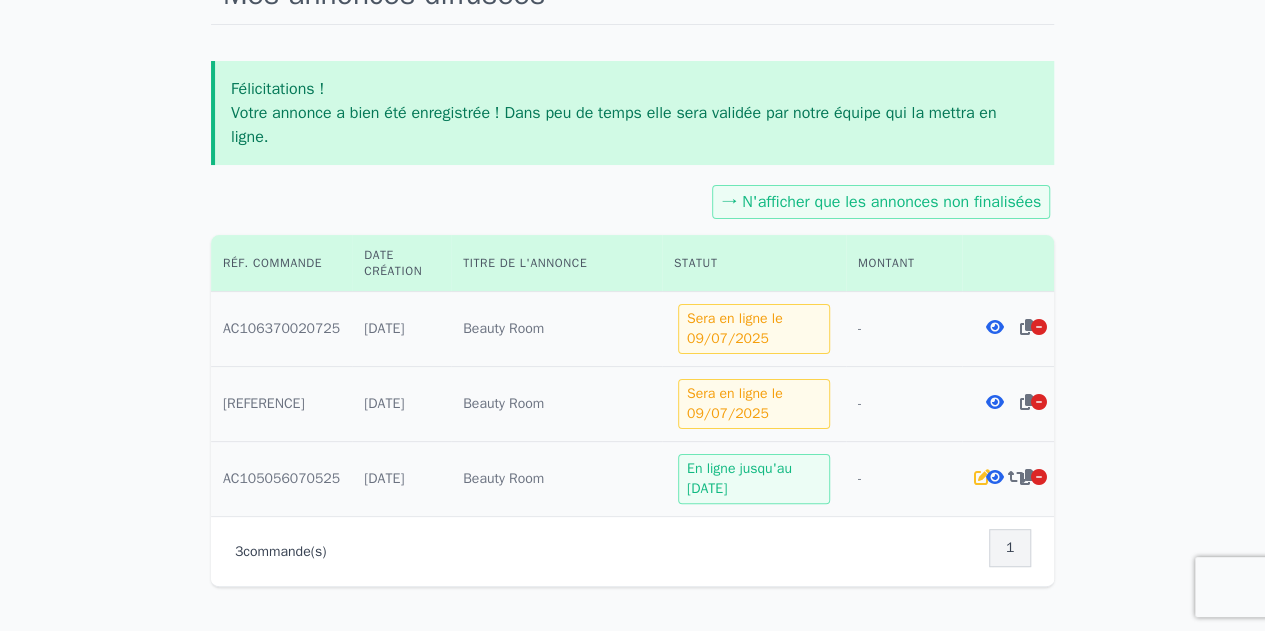 scroll, scrollTop: 225, scrollLeft: 0, axis: vertical 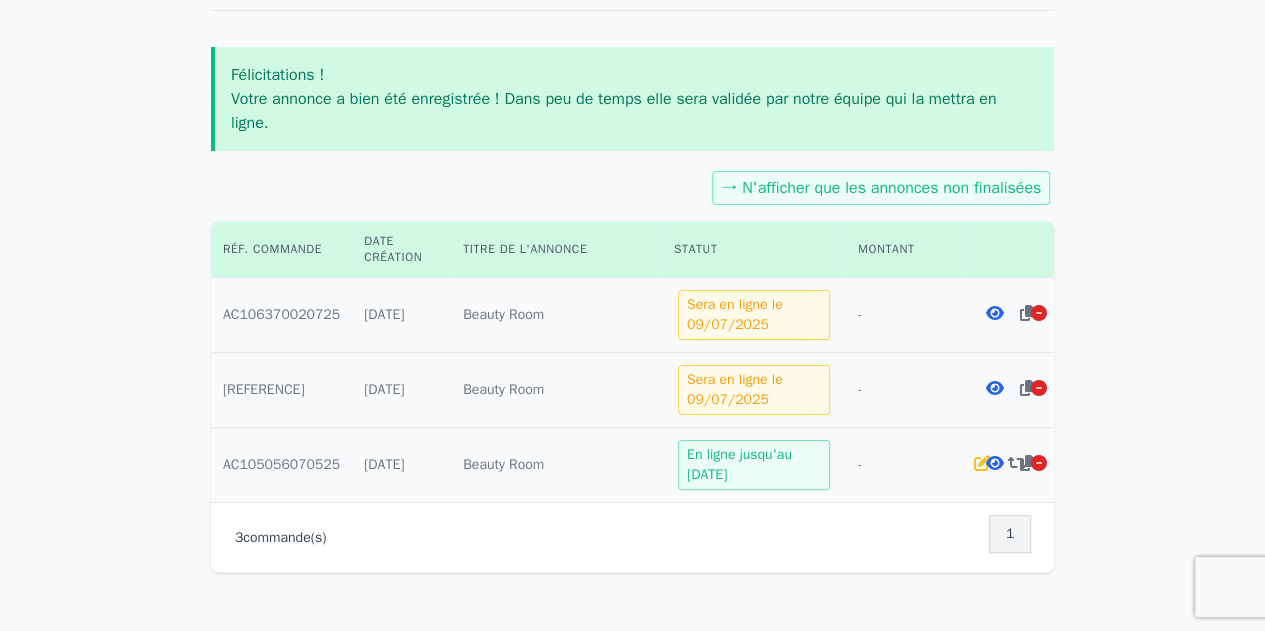 click at bounding box center (1039, 313) 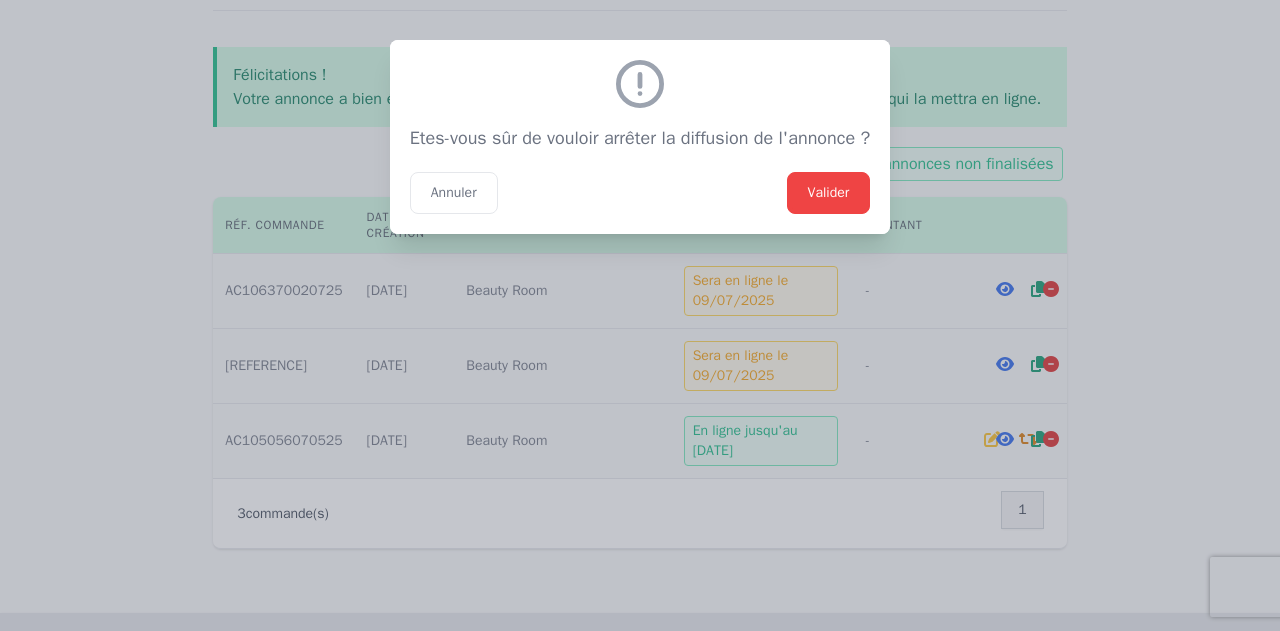 click on "Valider" at bounding box center [829, 193] 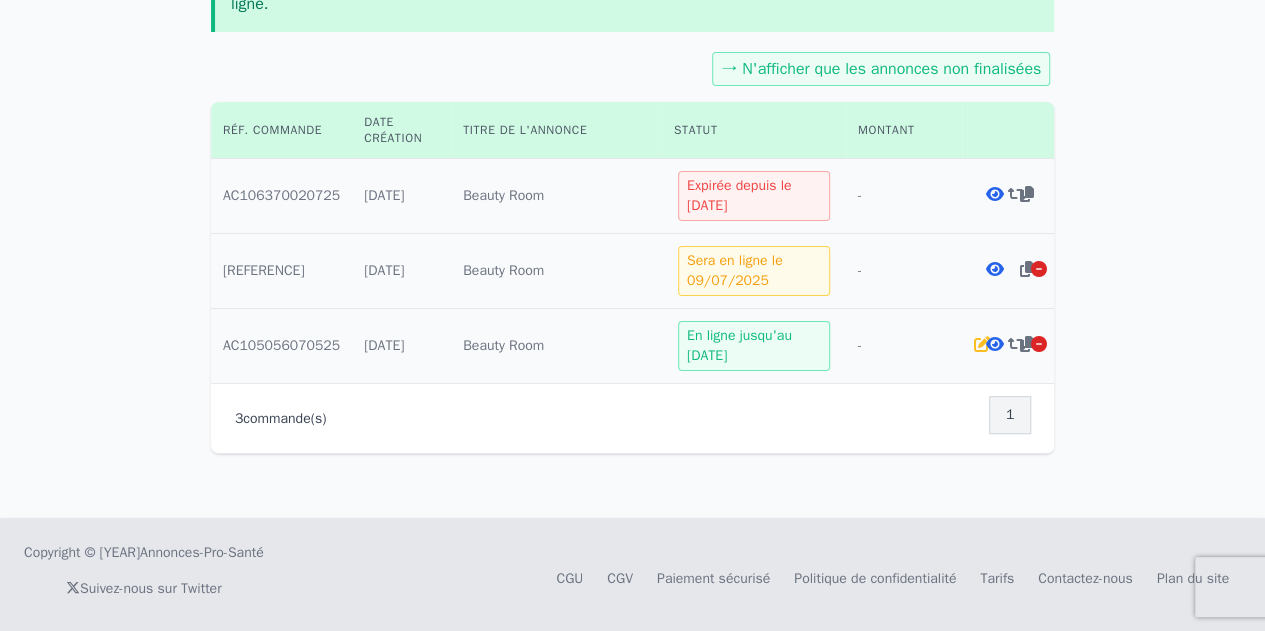scroll, scrollTop: 0, scrollLeft: 0, axis: both 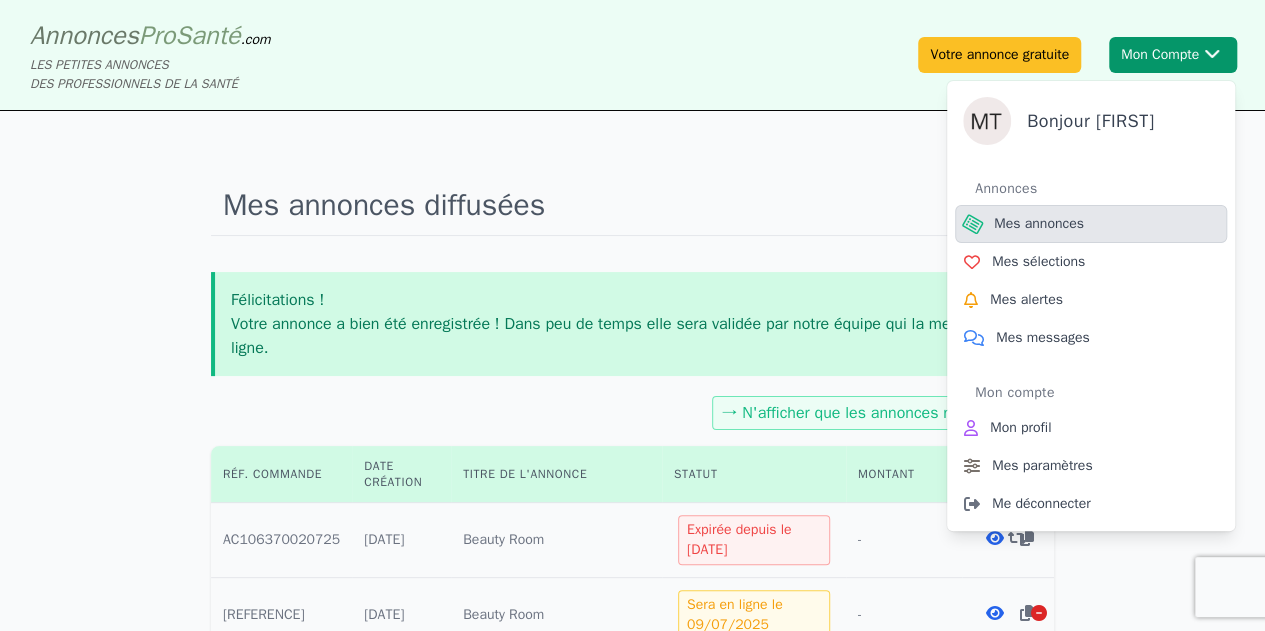 click on "Mes annonces" at bounding box center [1039, 224] 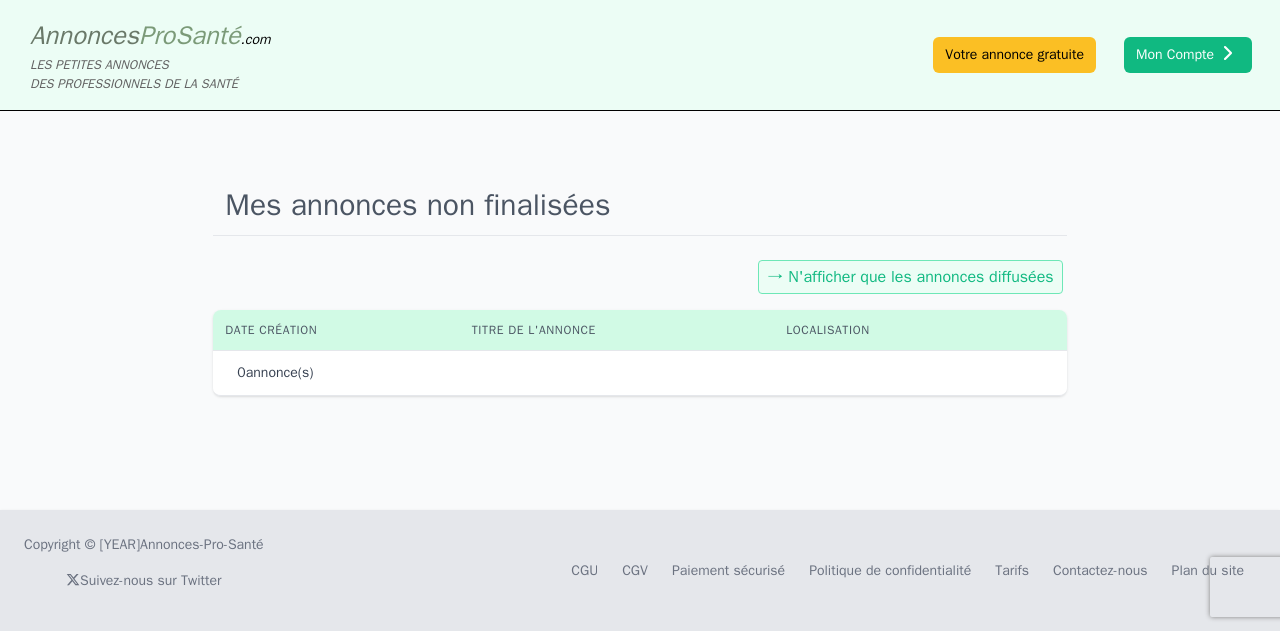 click on "→ N'afficher que les annonces diffusées" at bounding box center [910, 277] 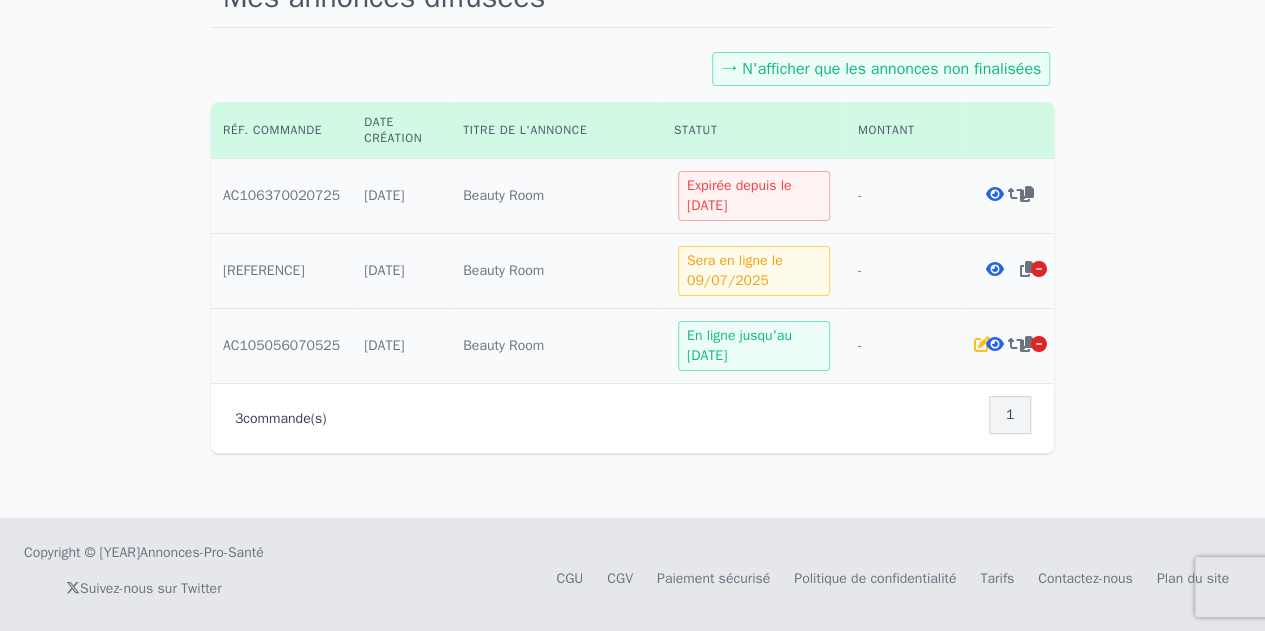 scroll, scrollTop: 0, scrollLeft: 0, axis: both 